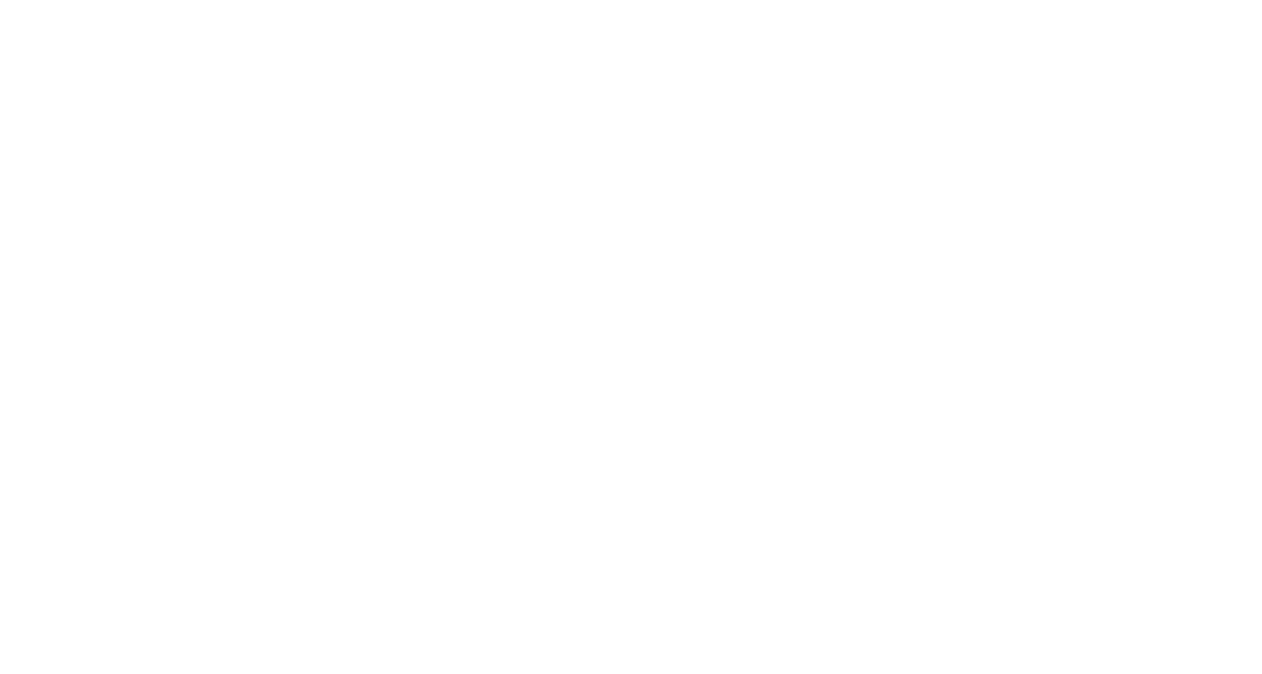 scroll, scrollTop: 0, scrollLeft: 0, axis: both 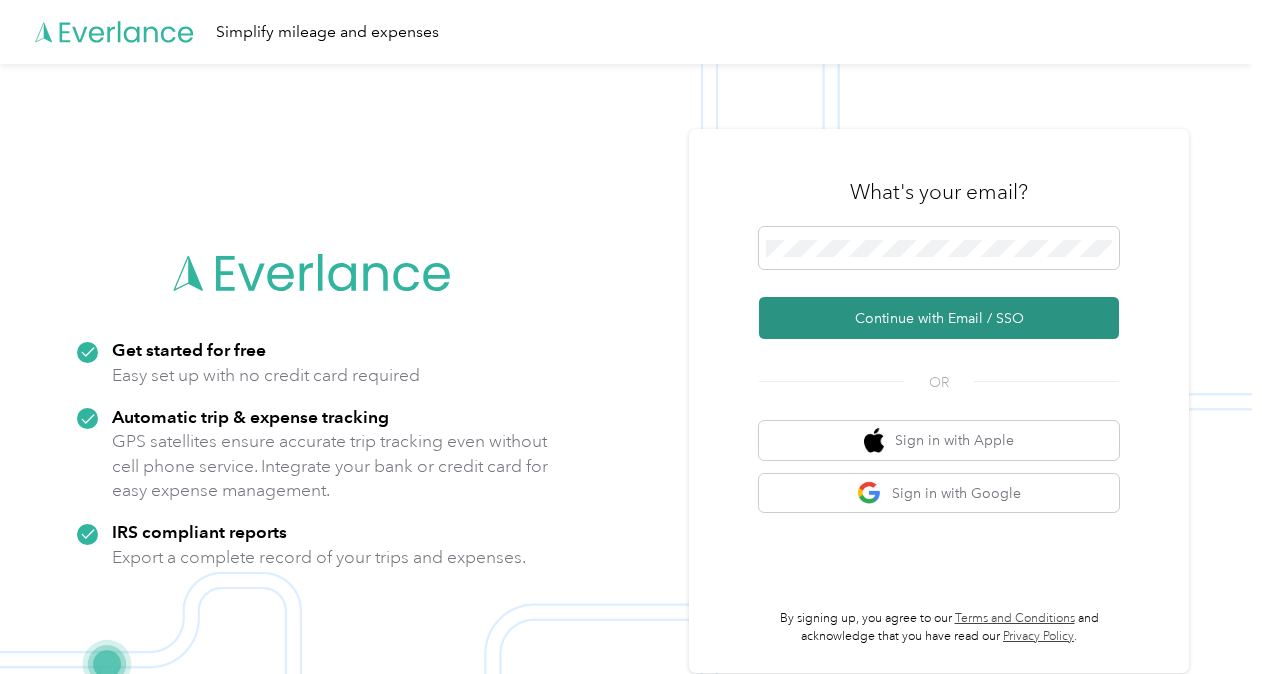 click on "Continue with Email / SSO" at bounding box center (939, 318) 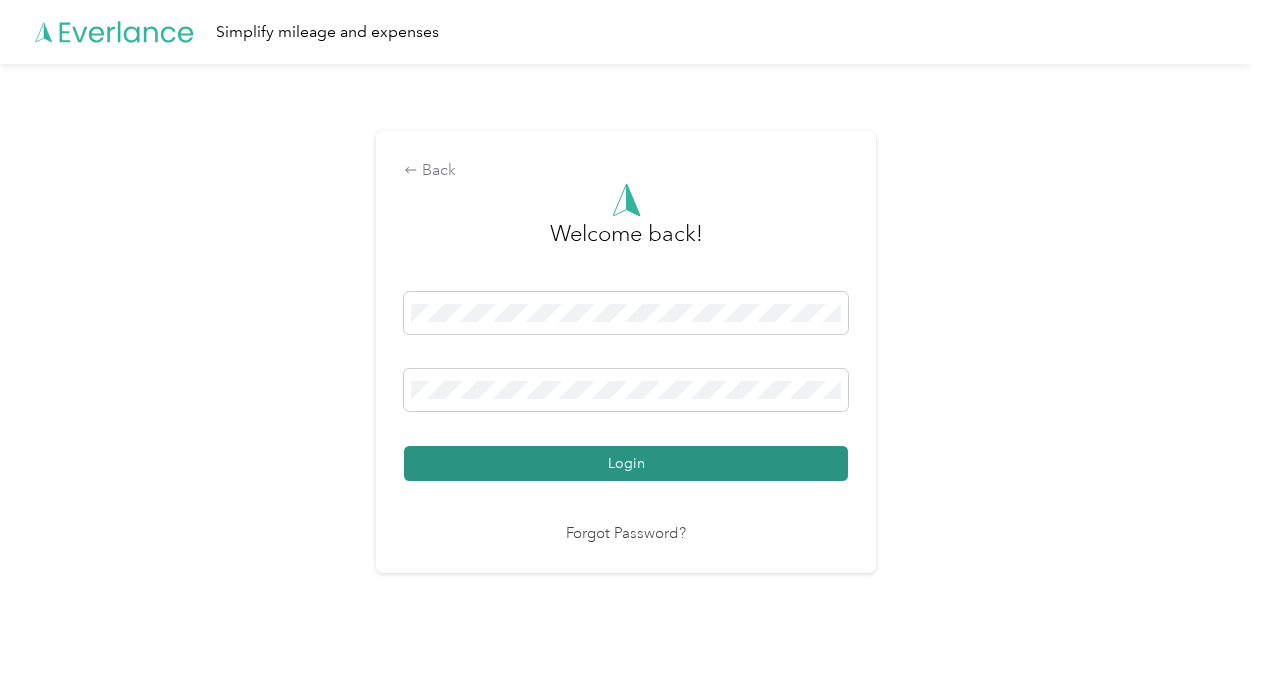 click on "Login" at bounding box center [626, 463] 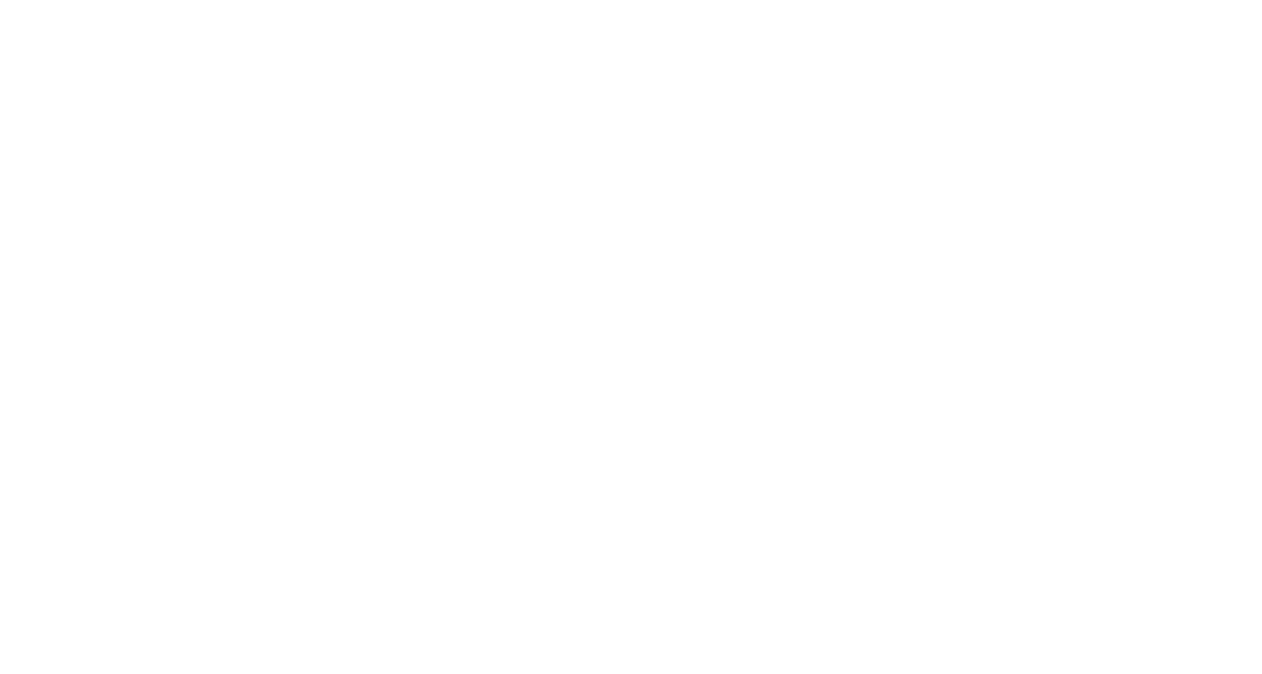 scroll, scrollTop: 0, scrollLeft: 0, axis: both 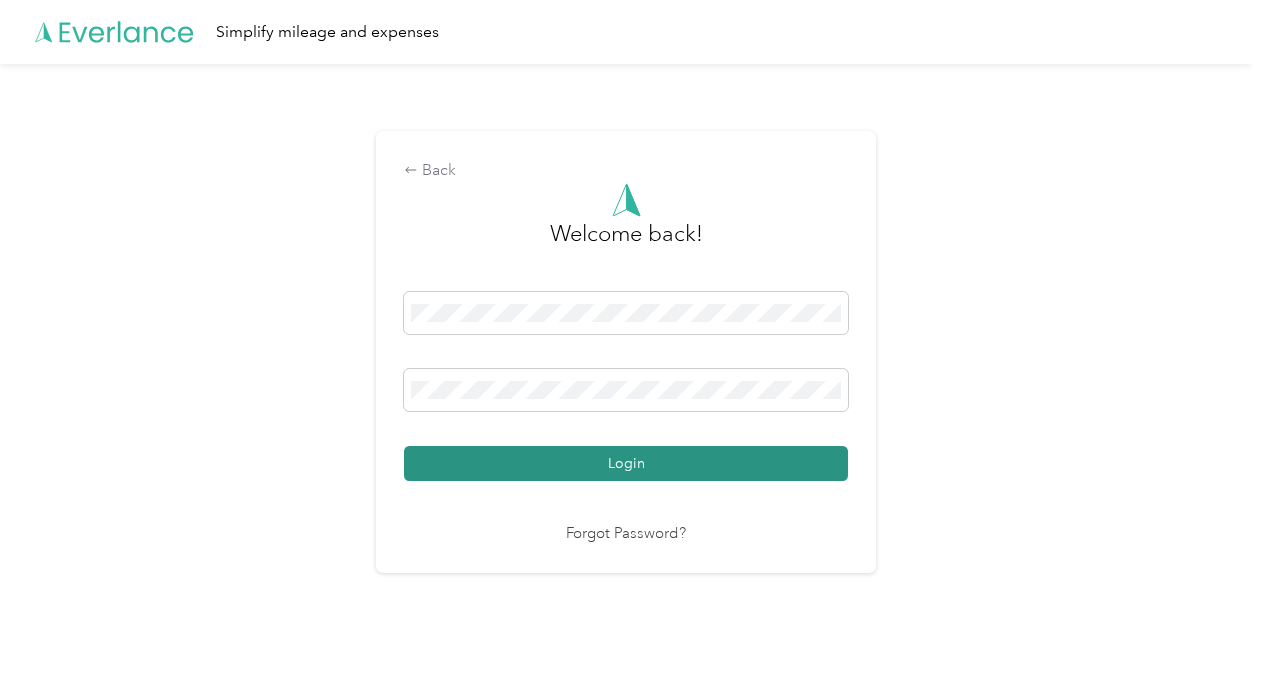 click on "Login" at bounding box center [626, 463] 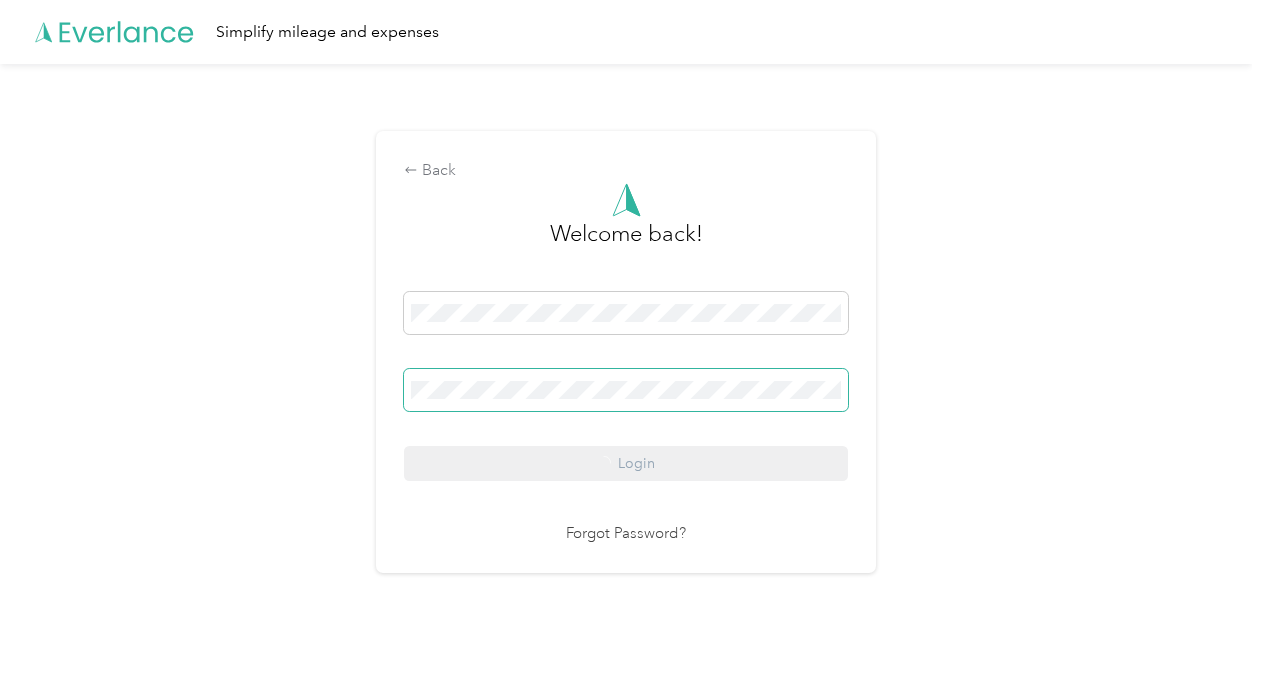 click on "Login" at bounding box center (626, 386) 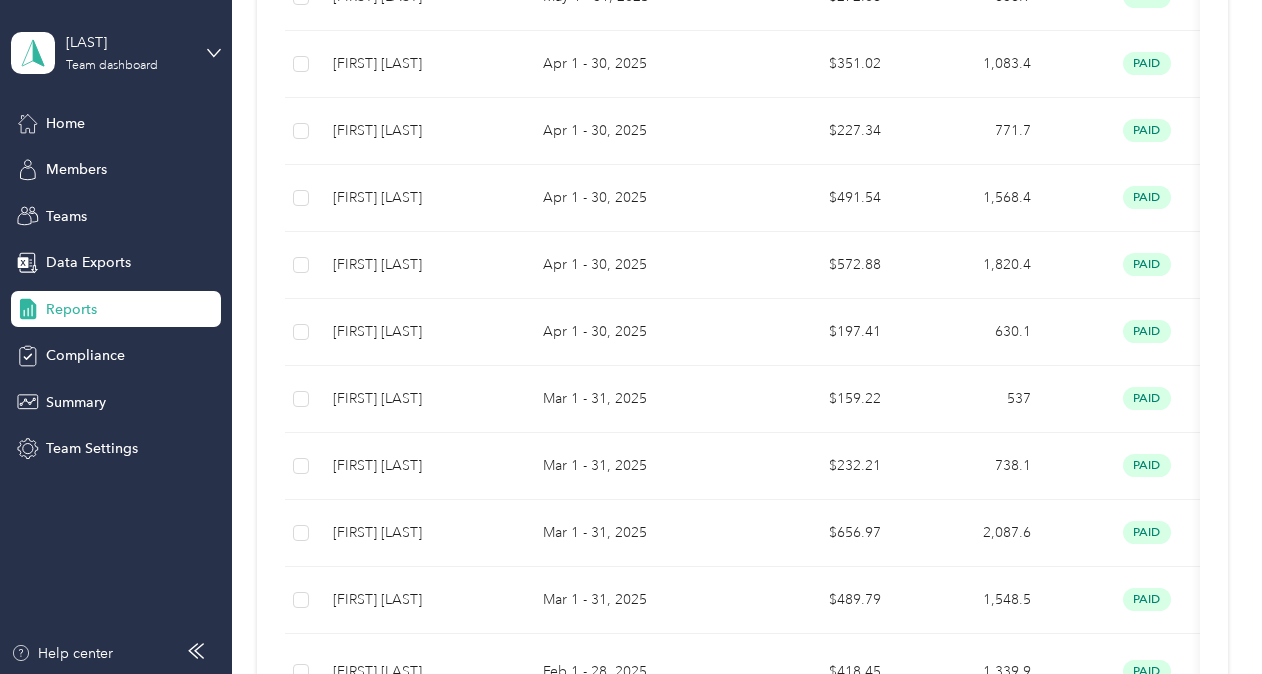scroll, scrollTop: 1455, scrollLeft: 0, axis: vertical 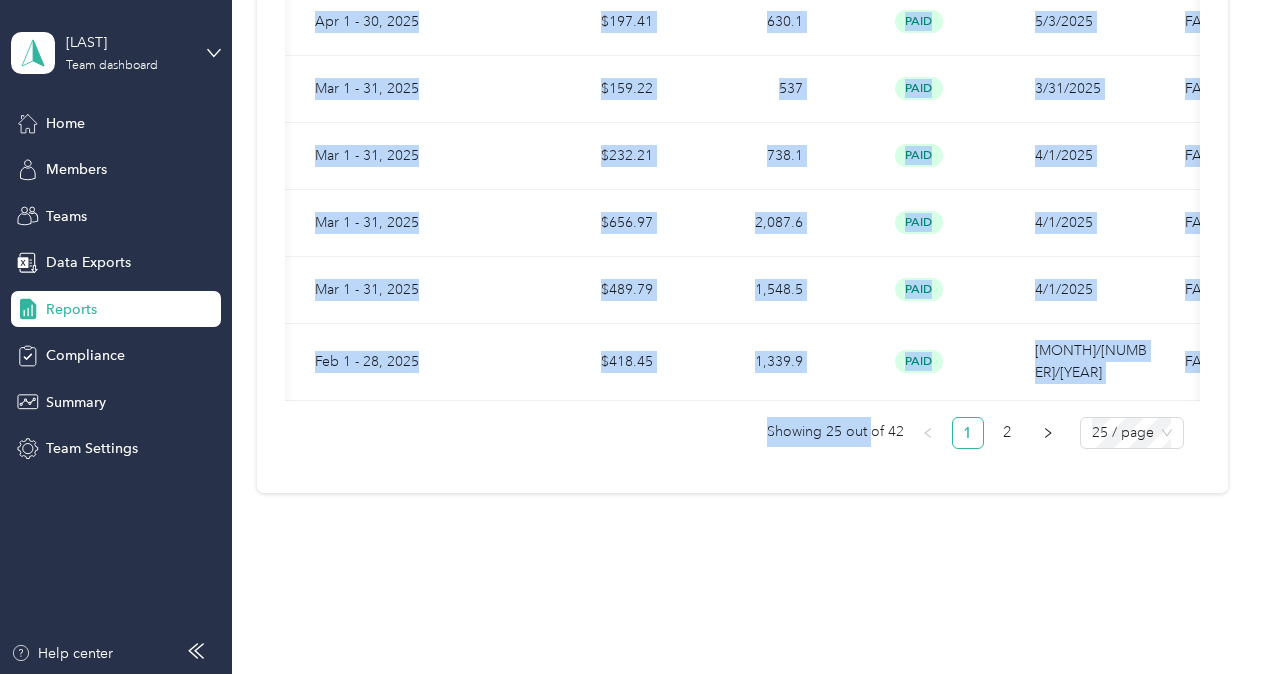 drag, startPoint x: 871, startPoint y: 413, endPoint x: 984, endPoint y: 392, distance: 114.93476 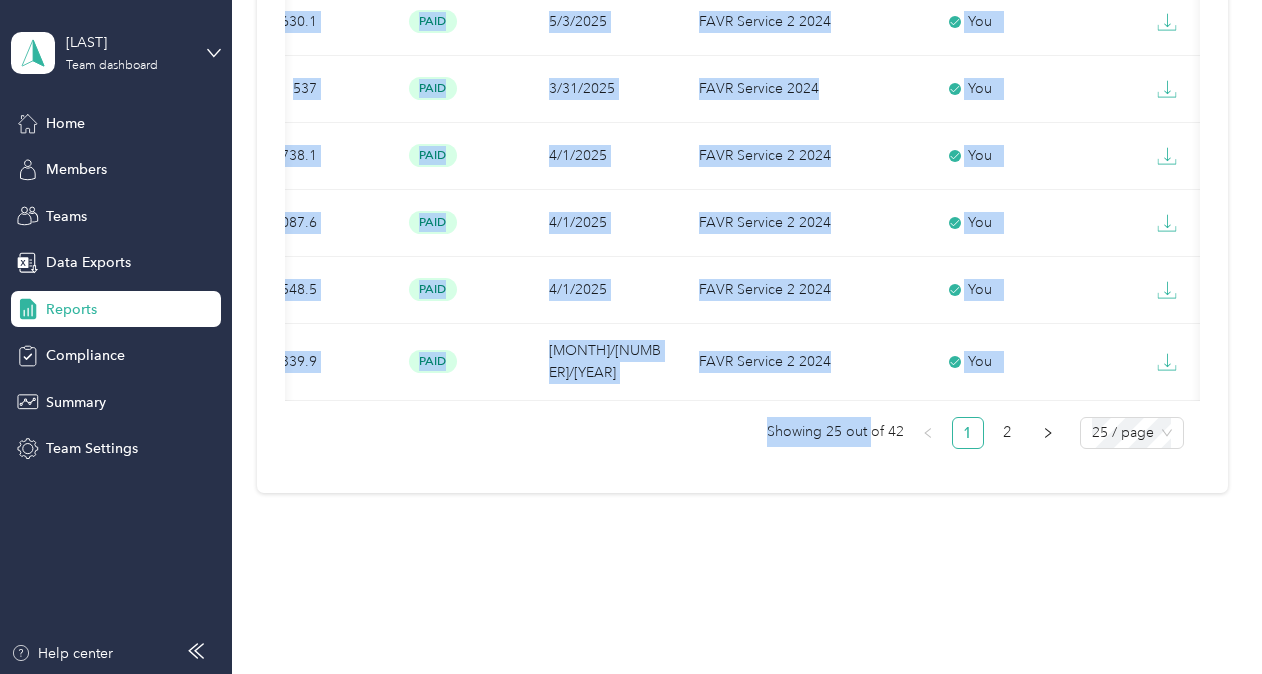 scroll, scrollTop: 0, scrollLeft: 719, axis: horizontal 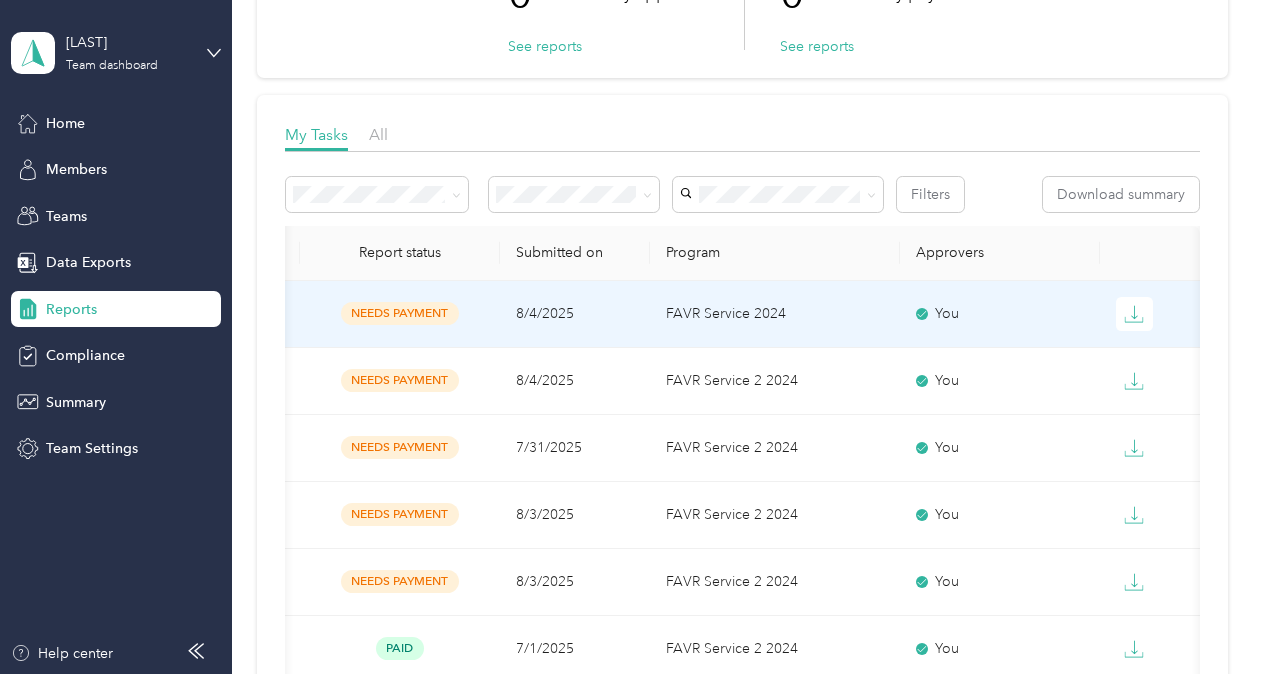 click on "You" at bounding box center [1000, 314] 